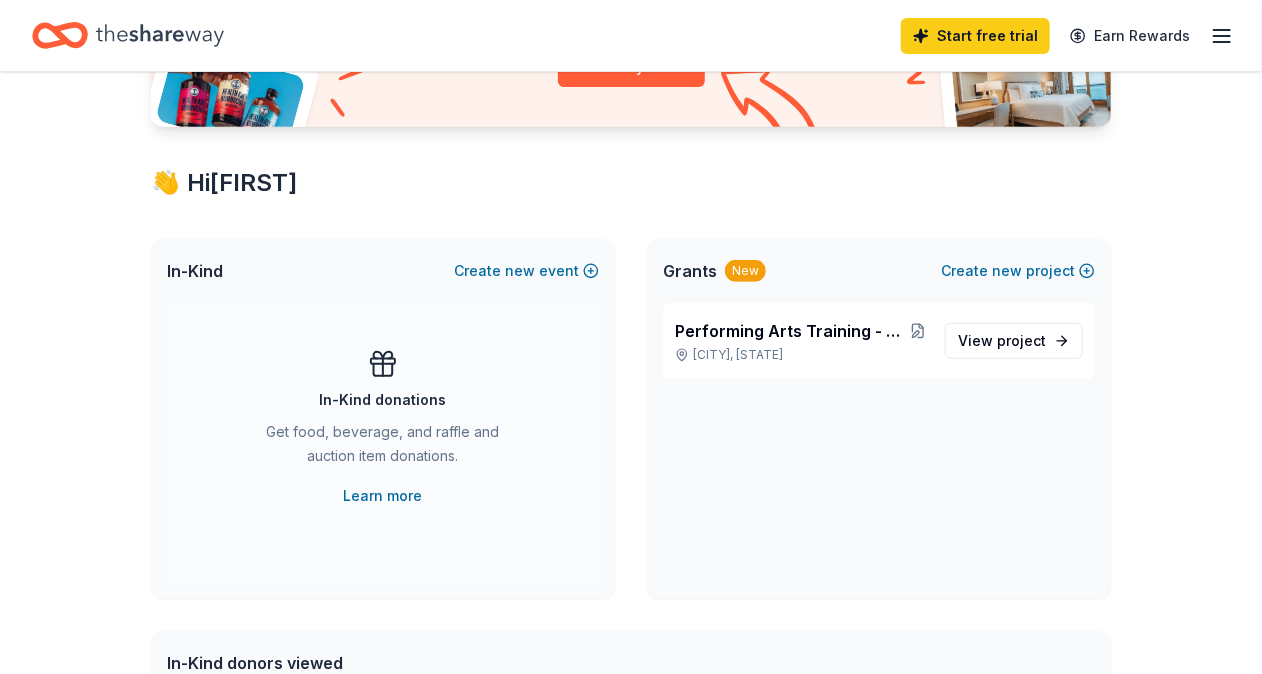 scroll, scrollTop: 275, scrollLeft: 0, axis: vertical 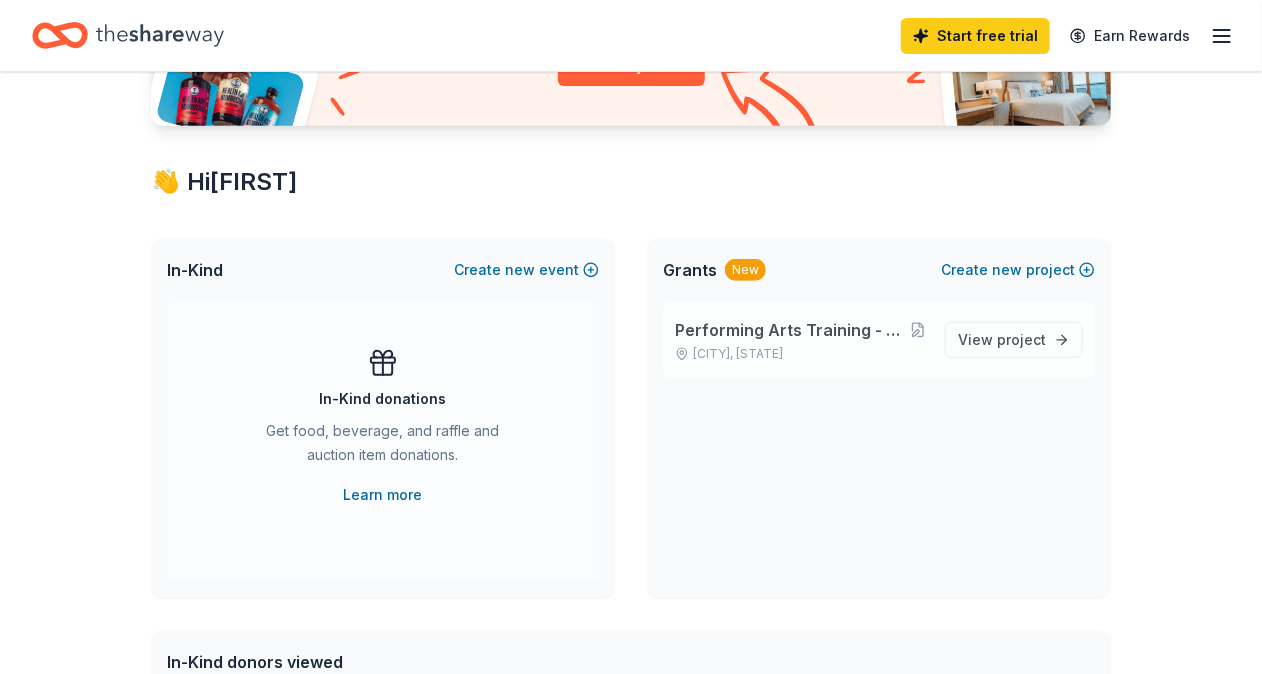 click on "Performing Arts Training - Skill building for the Arts" at bounding box center [790, 330] 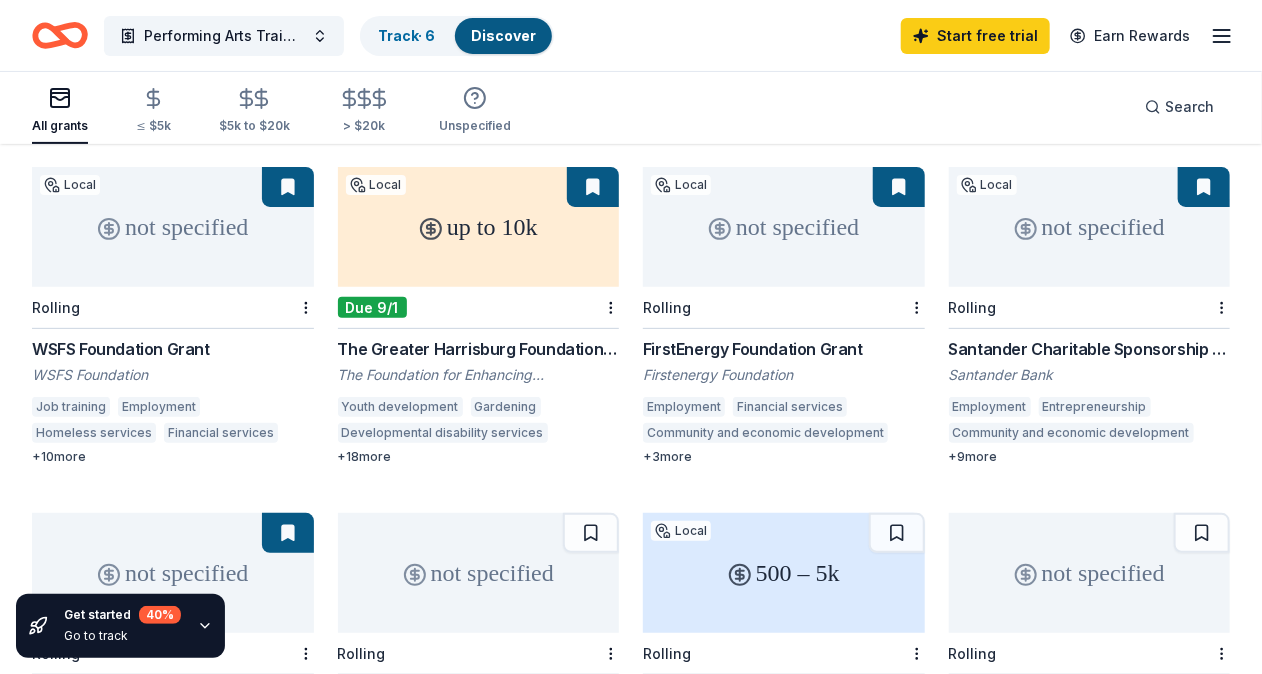 scroll, scrollTop: 168, scrollLeft: 0, axis: vertical 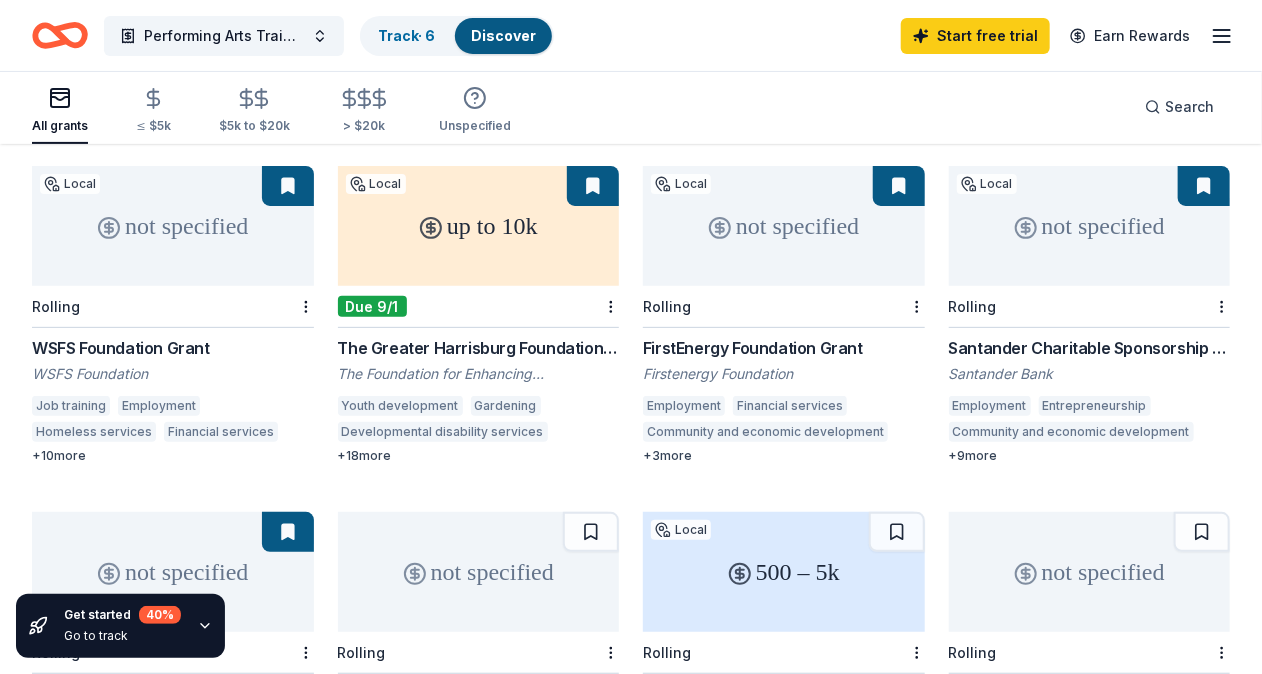 click on "+  10  more" at bounding box center [173, 456] 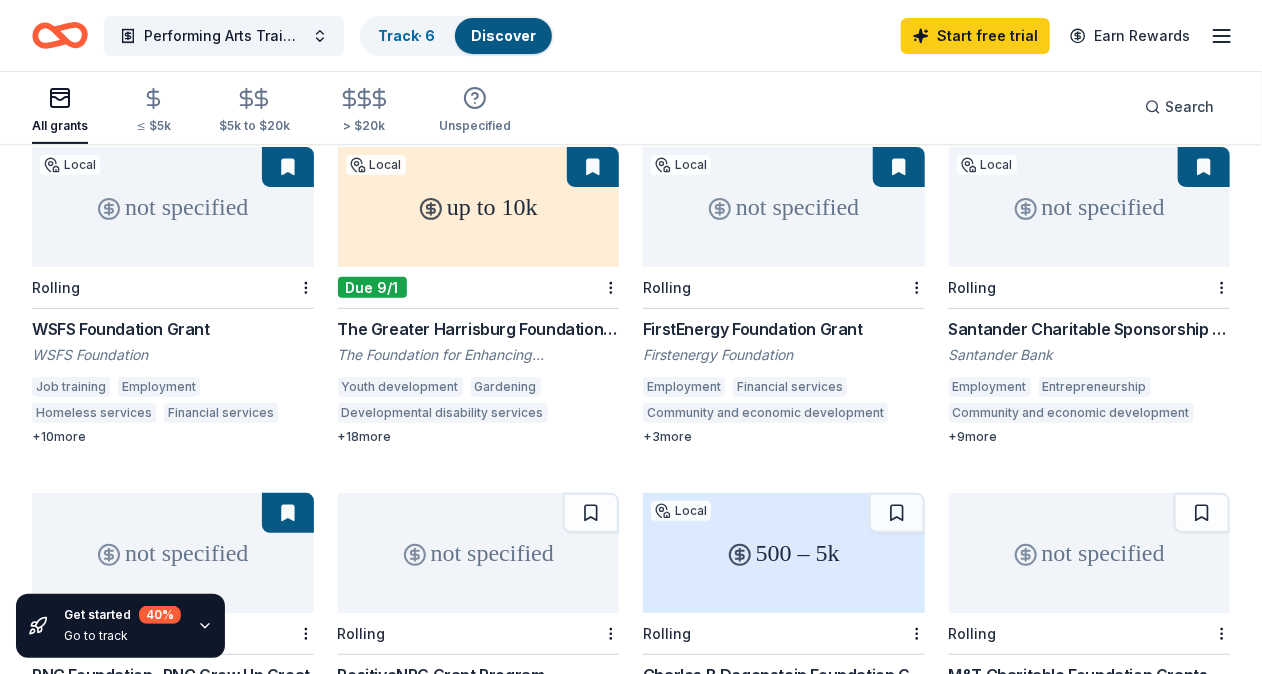 scroll, scrollTop: 188, scrollLeft: 0, axis: vertical 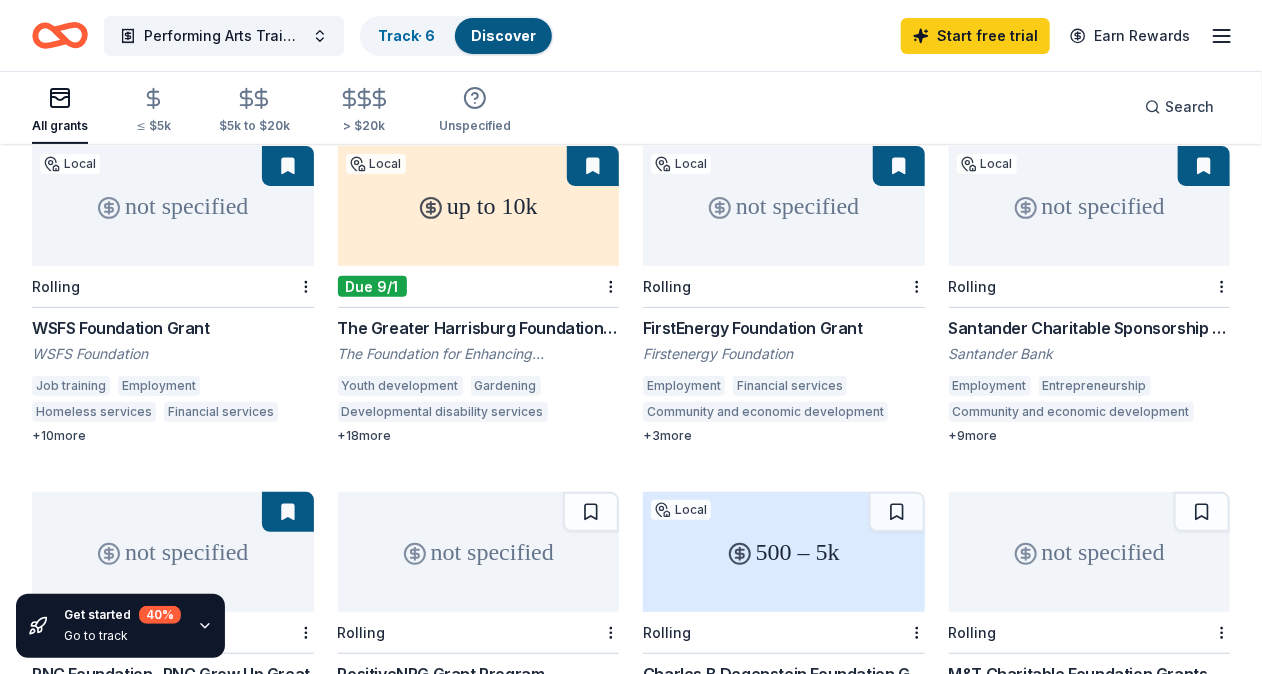 click on "WSFS Foundation Grant" at bounding box center (173, 328) 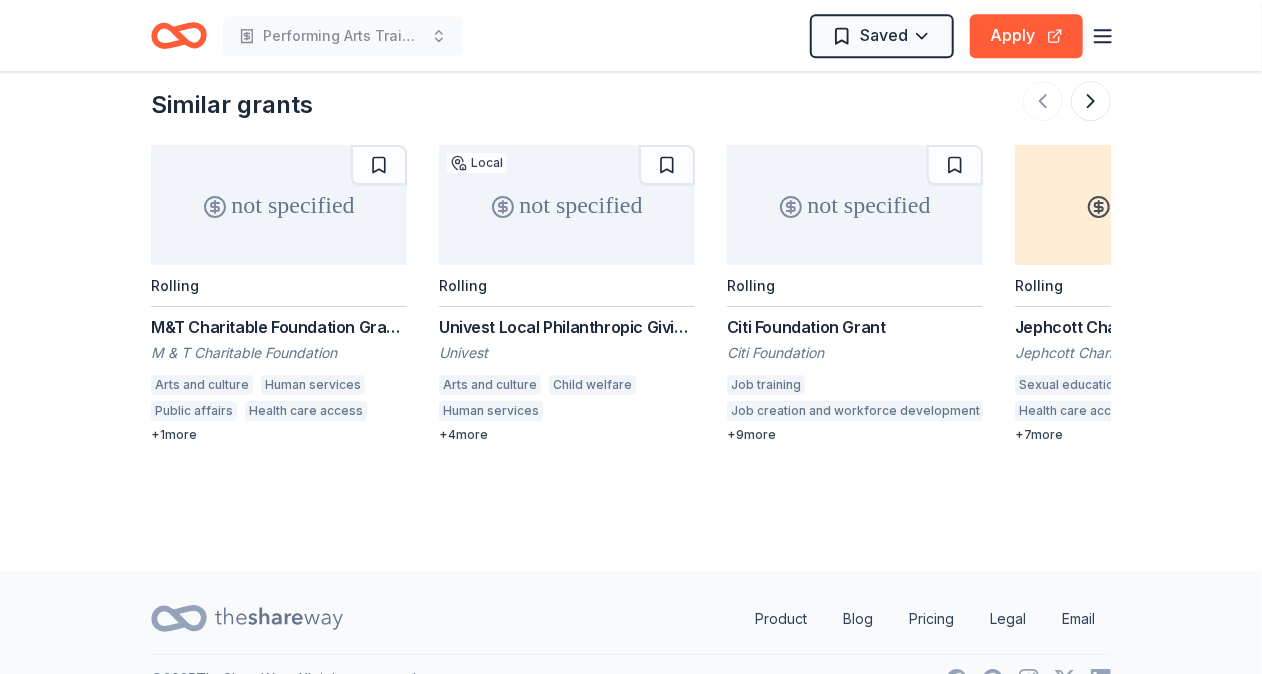 scroll, scrollTop: 2600, scrollLeft: 0, axis: vertical 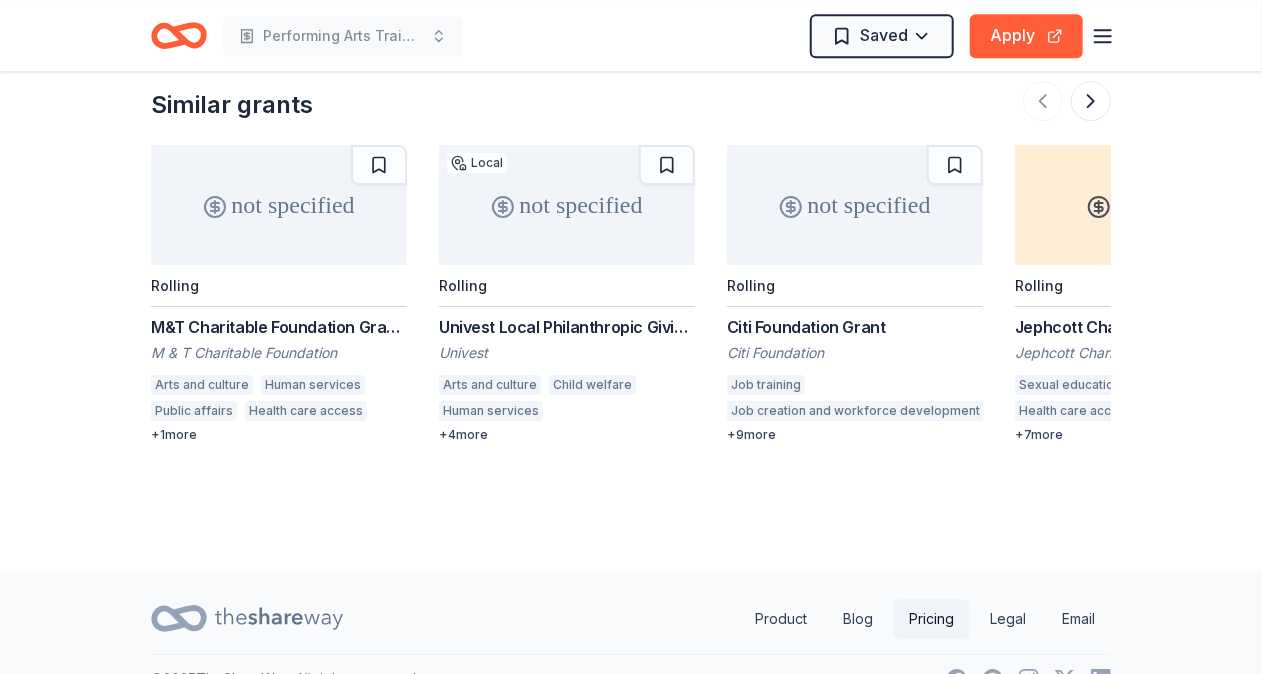 click on "Pricing" at bounding box center [931, 619] 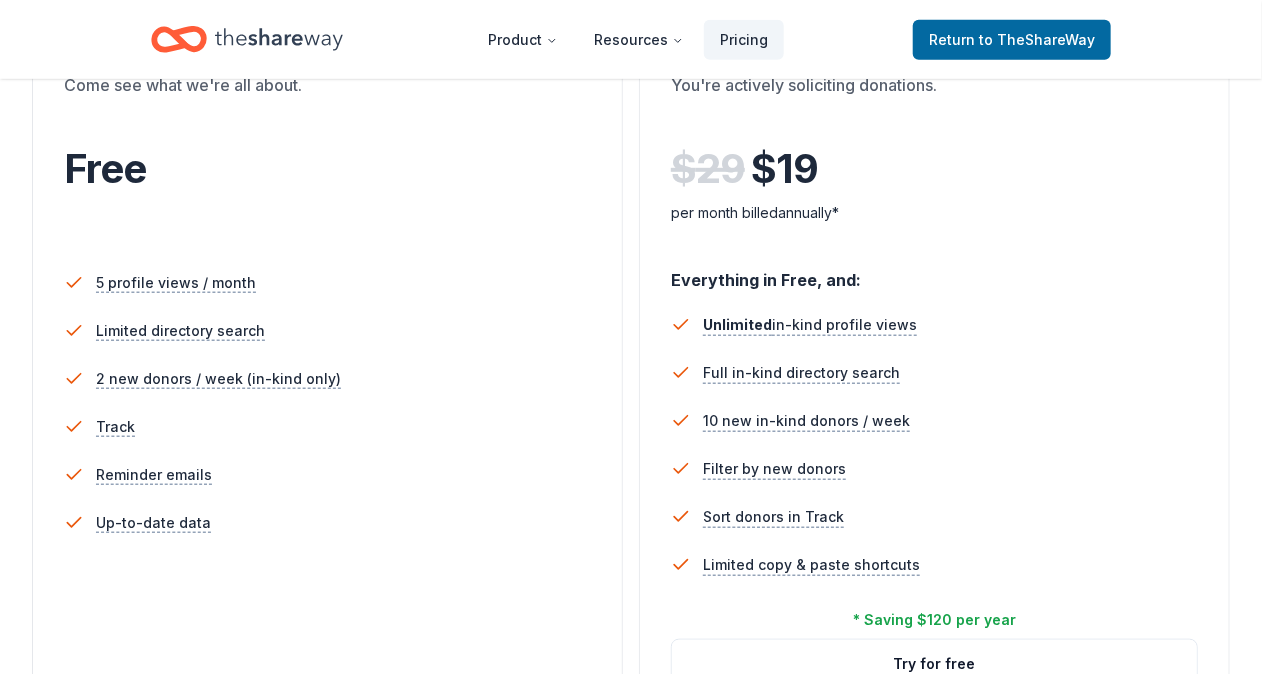 scroll, scrollTop: 484, scrollLeft: 0, axis: vertical 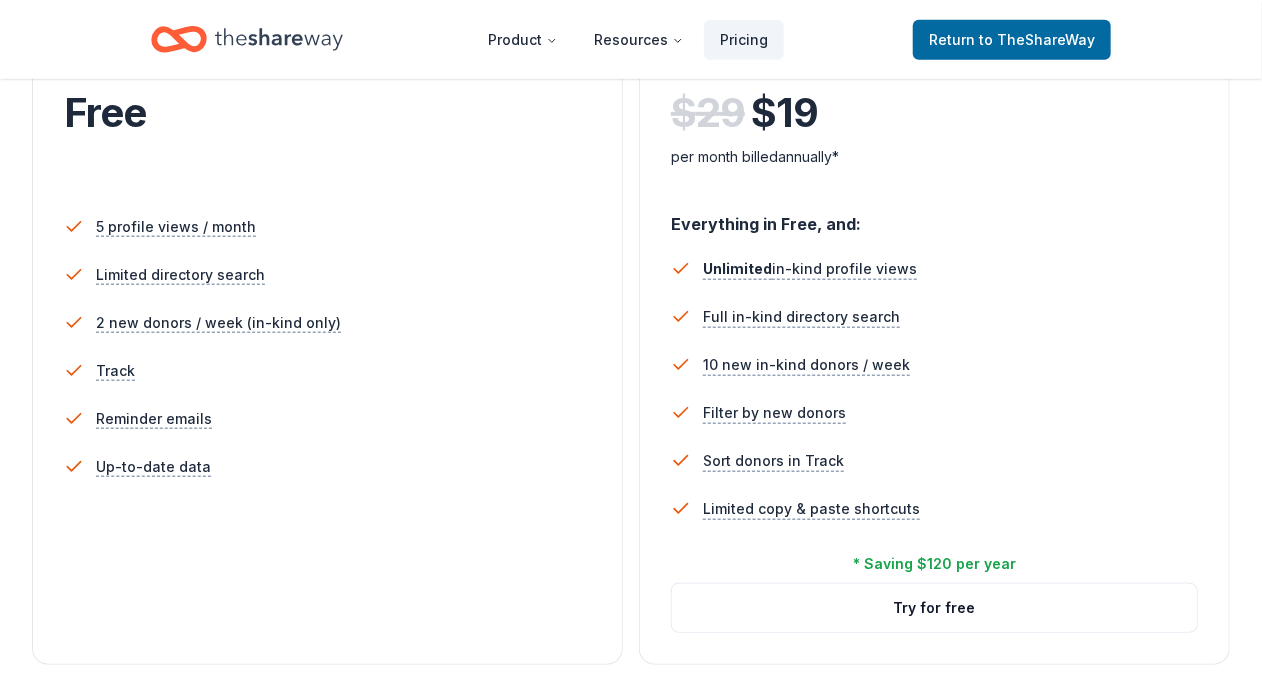 click on "Product Resources Pricing Return to TheShareWay" at bounding box center [631, 39] 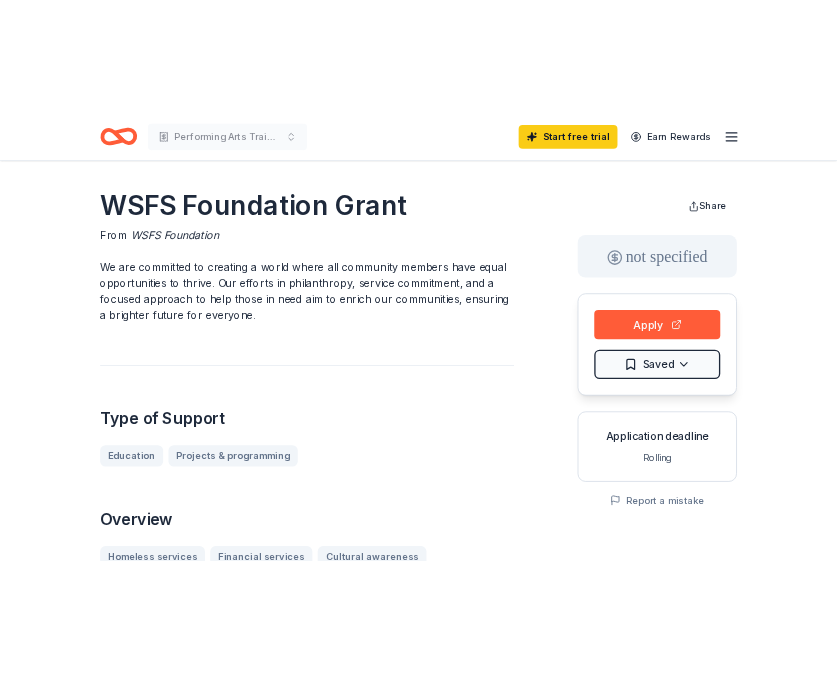 scroll, scrollTop: 0, scrollLeft: 0, axis: both 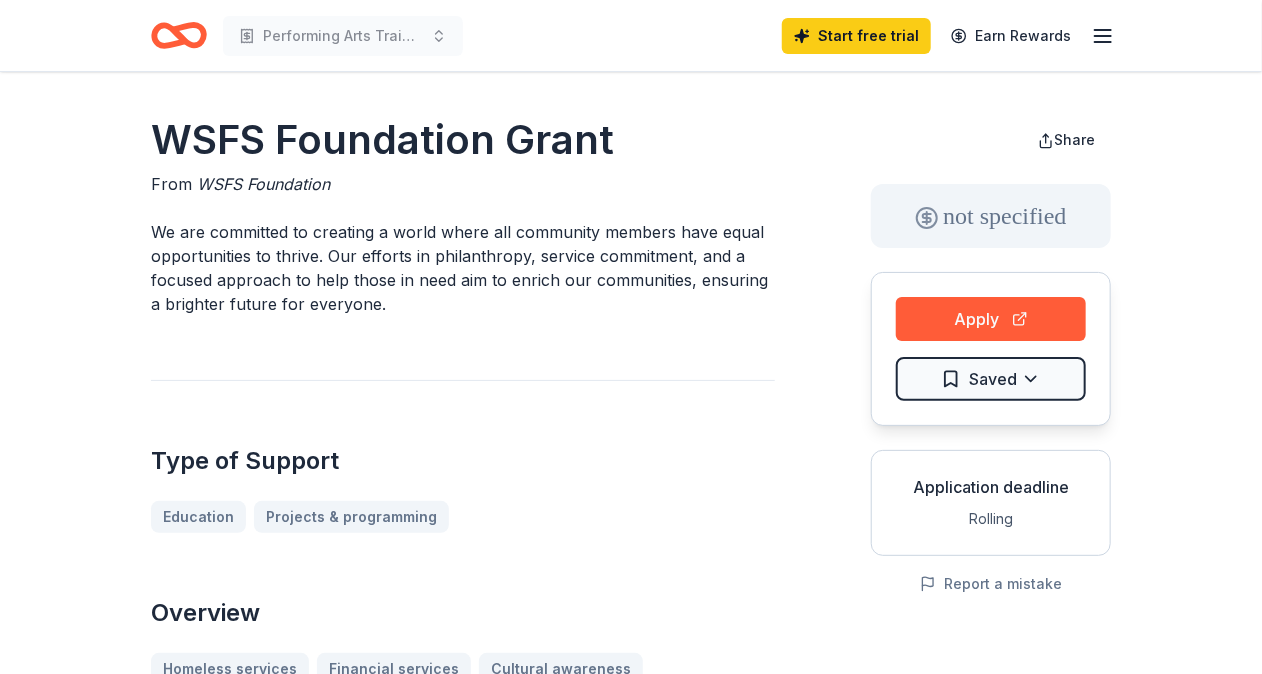 click on "WSFS Foundation Grant From   WSFS Foundation We are committed to creating a world where all community members have equal opportunities to thrive. Our efforts in philanthropy, service commitment, and a focused approach to help those in need aim to enrich our communities, ensuring a brighter future for everyone. Type of Support Education Projects & programming Overview Homeless services Financial services Cultural awareness Leadership development Civic participation Housing development Home ownership Tutoring Employment Job training Health care access Food delivery Community health care Special population support Eligibility Organization's Location USA Program Location DE, PA (Adams County, Berks County, Bucks County, Chester County, Cumberland County, Dauphin County, Delaware County, Franklin County, Lancaster County, Lebanon County, Lehigh County, Montgomery County, Northampton County, Perry County, Philadelphia County, York County) See more Organization Type 501(c)(3) Nonprofit Other
Ineligibility +" at bounding box center [631, 1621] 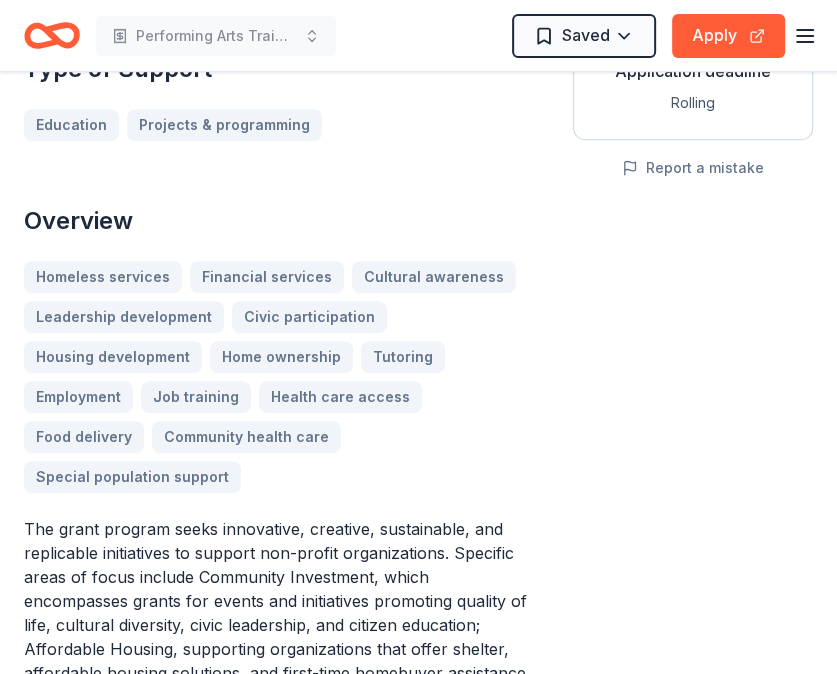scroll, scrollTop: 420, scrollLeft: 0, axis: vertical 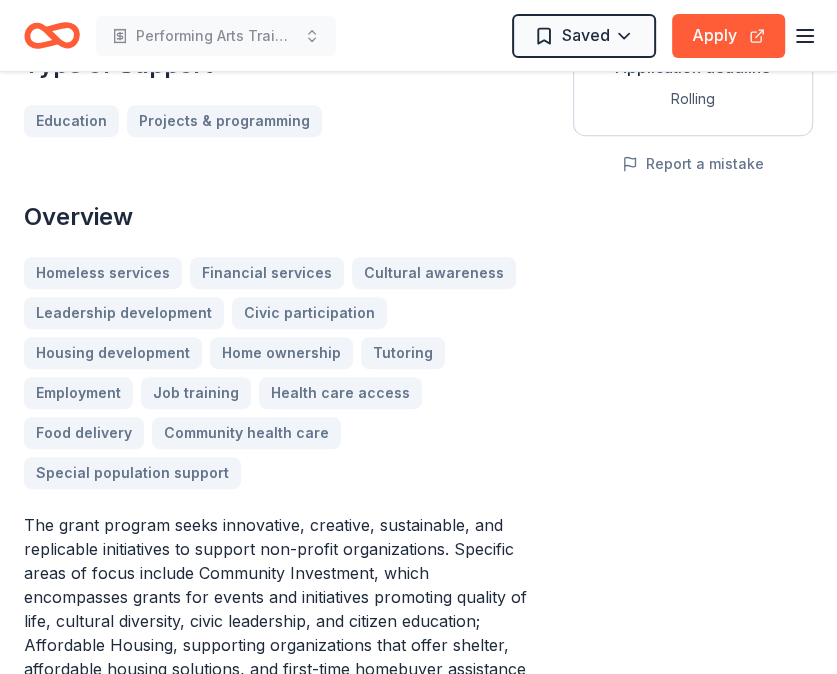 click on "Homeless services Financial services Cultural awareness Leadership development Civic participation Housing development Home ownership Tutoring Employment Job training Health care access Food delivery Community health care Special population support" at bounding box center [278, 373] 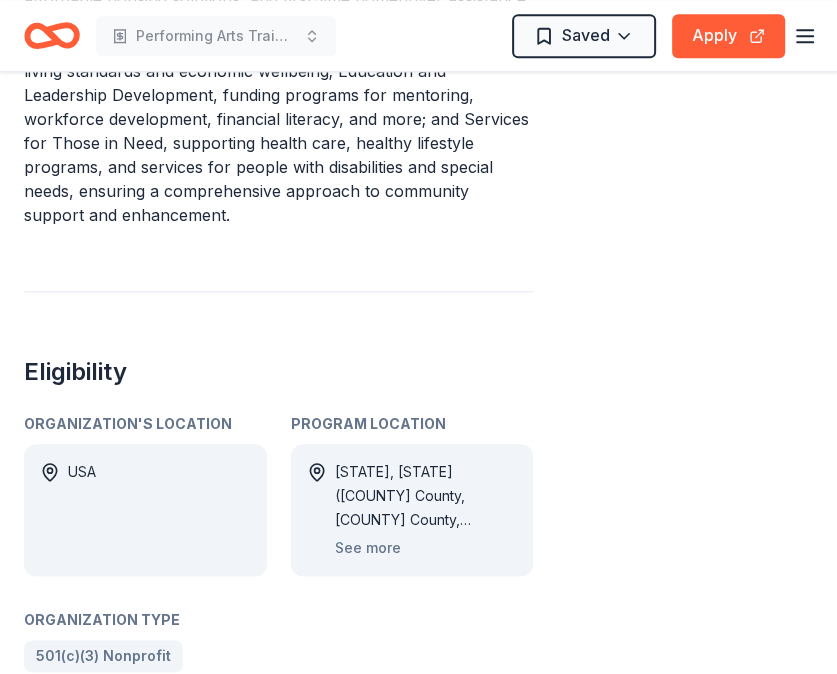 scroll, scrollTop: 1239, scrollLeft: 0, axis: vertical 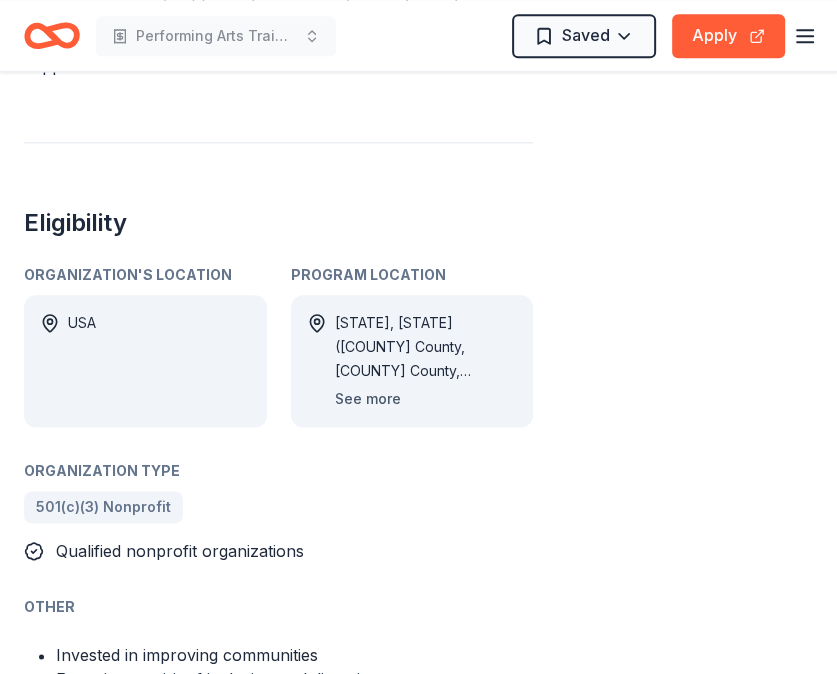 click on "See more" at bounding box center (368, 399) 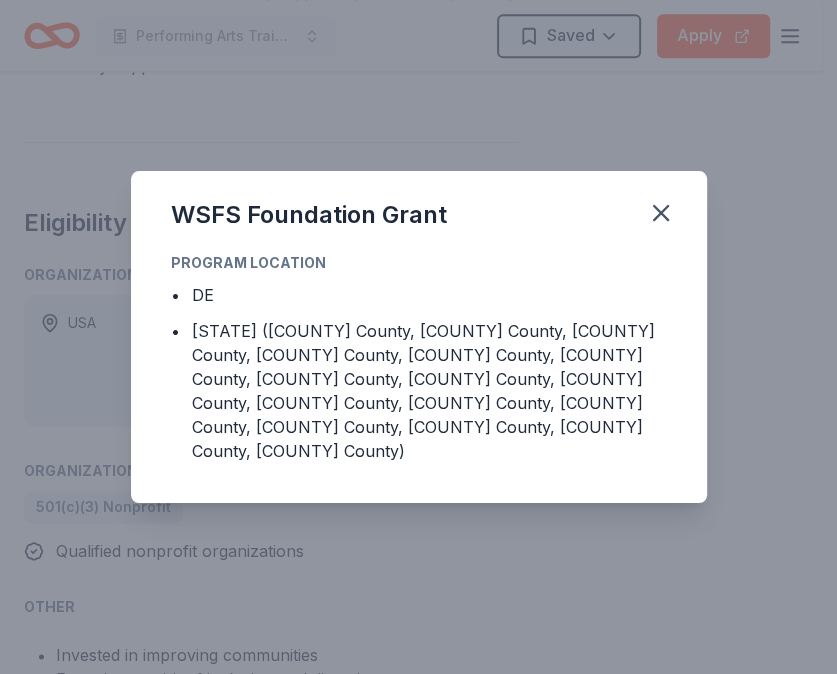 scroll, scrollTop: 1215, scrollLeft: 0, axis: vertical 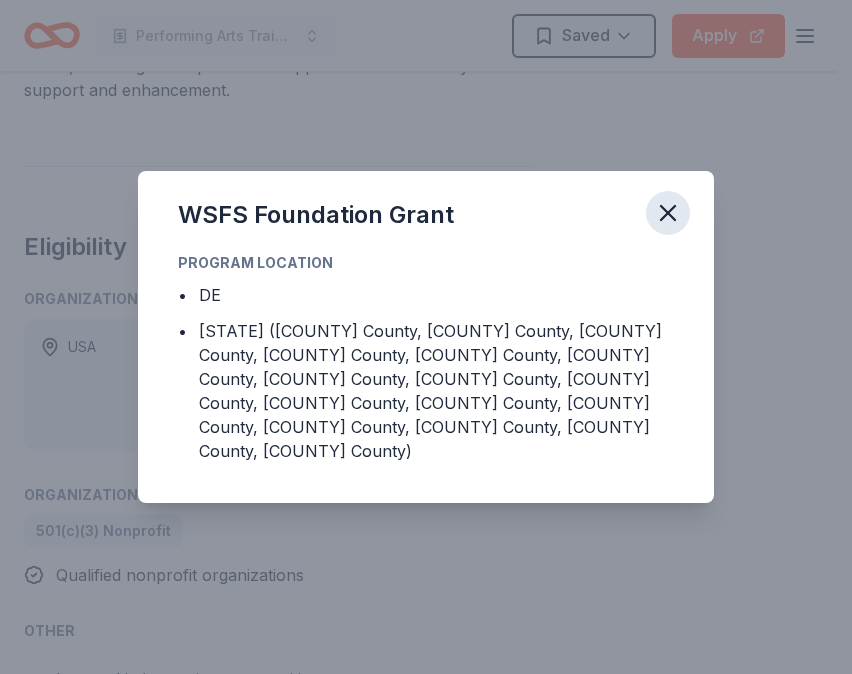 click 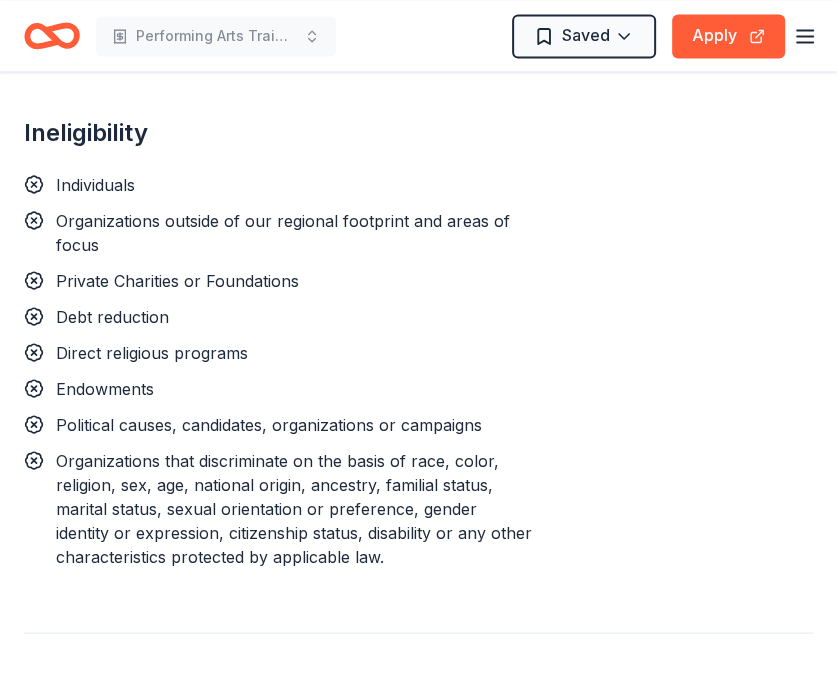 scroll, scrollTop: 1994, scrollLeft: 0, axis: vertical 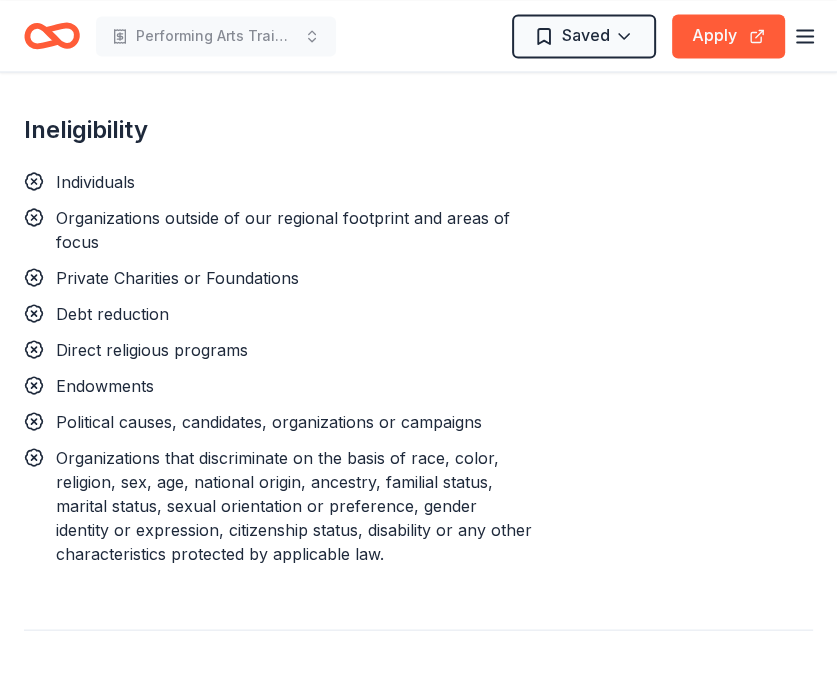 drag, startPoint x: 391, startPoint y: 515, endPoint x: 276, endPoint y: 491, distance: 117.47766 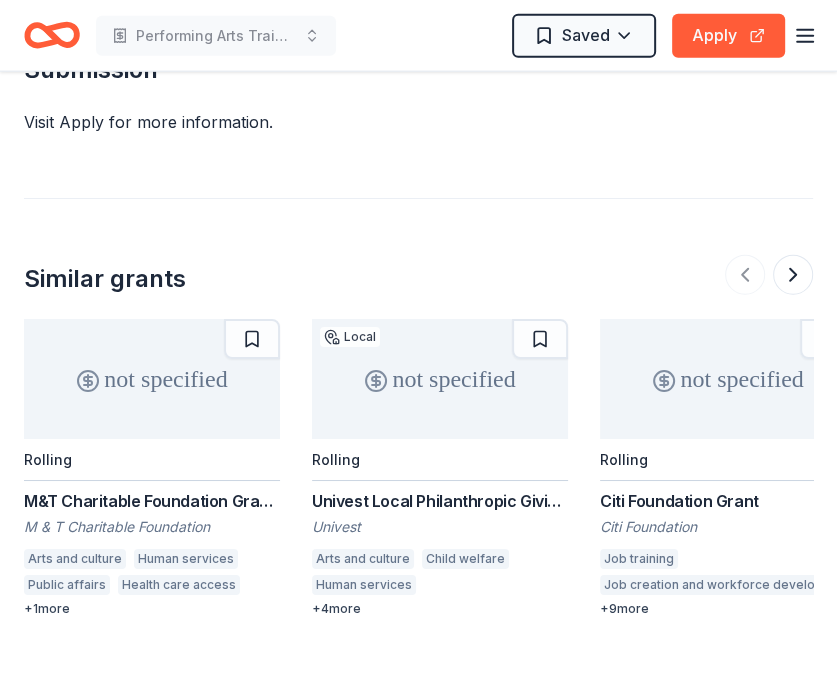 scroll, scrollTop: 2694, scrollLeft: 0, axis: vertical 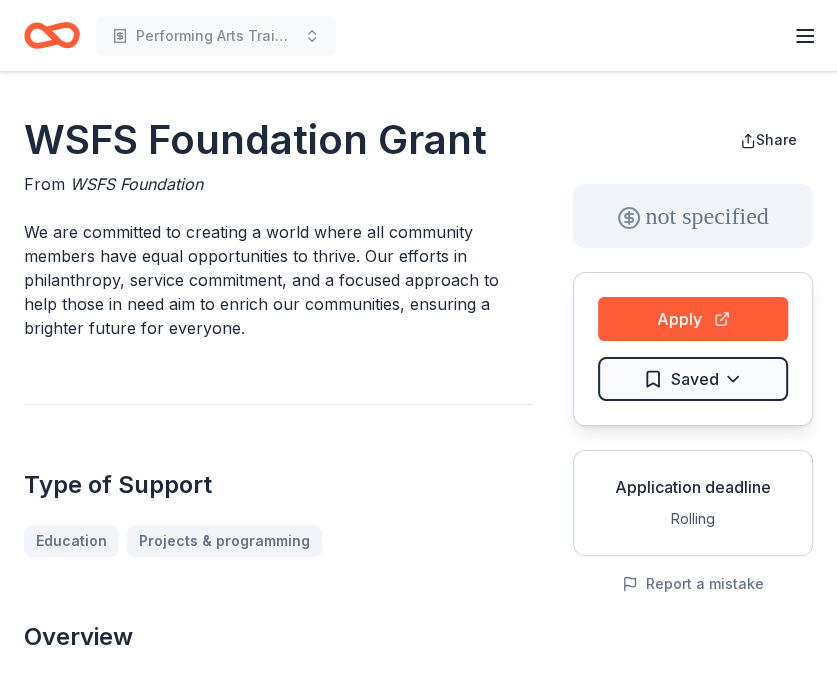 drag, startPoint x: 201, startPoint y: 321, endPoint x: 69, endPoint y: 267, distance: 142.61838 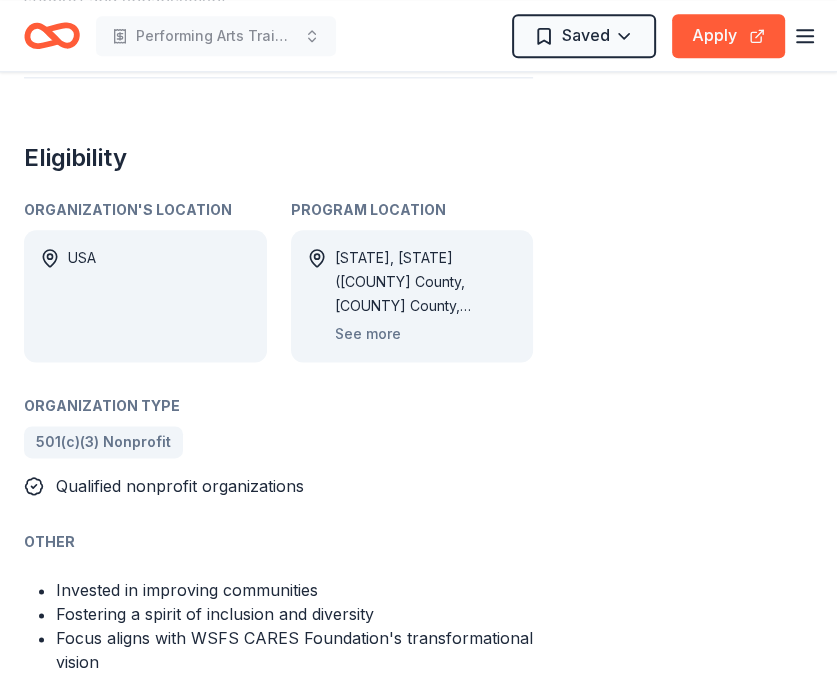 scroll, scrollTop: 1306, scrollLeft: 0, axis: vertical 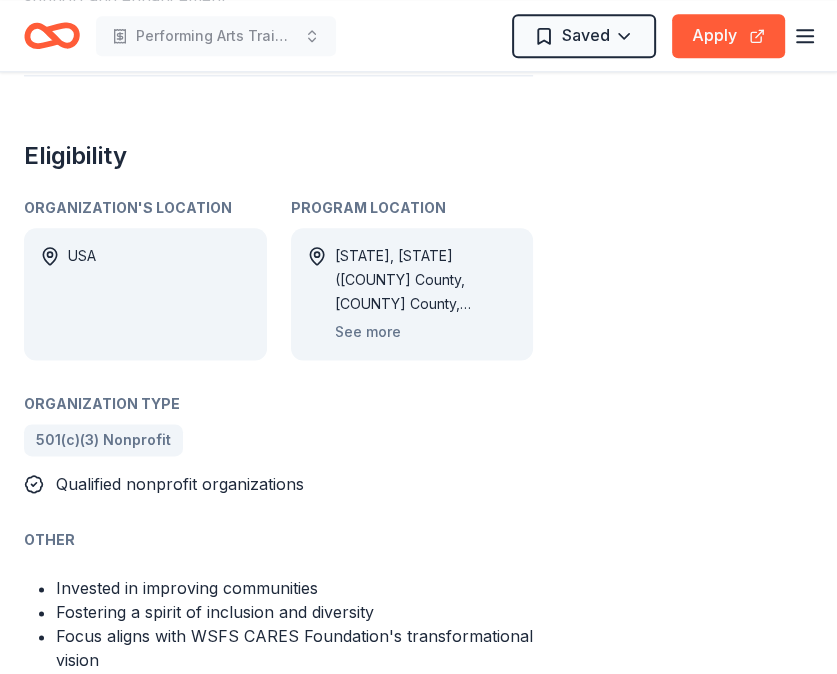 drag, startPoint x: 688, startPoint y: 353, endPoint x: 626, endPoint y: -40, distance: 397.86053 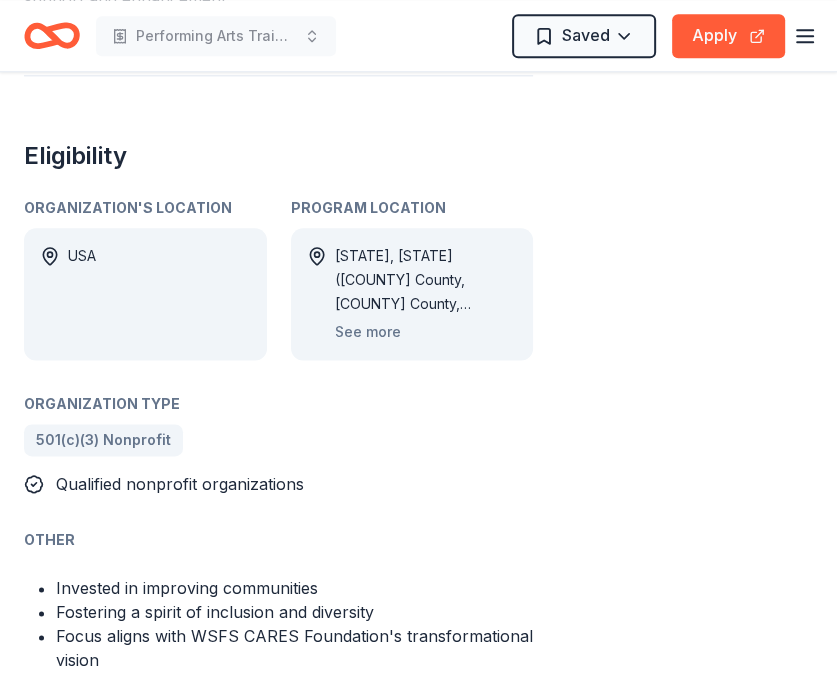 click on "Share not specified Apply Saved Application deadline Rolling Report a mistake" at bounding box center (693, 29) 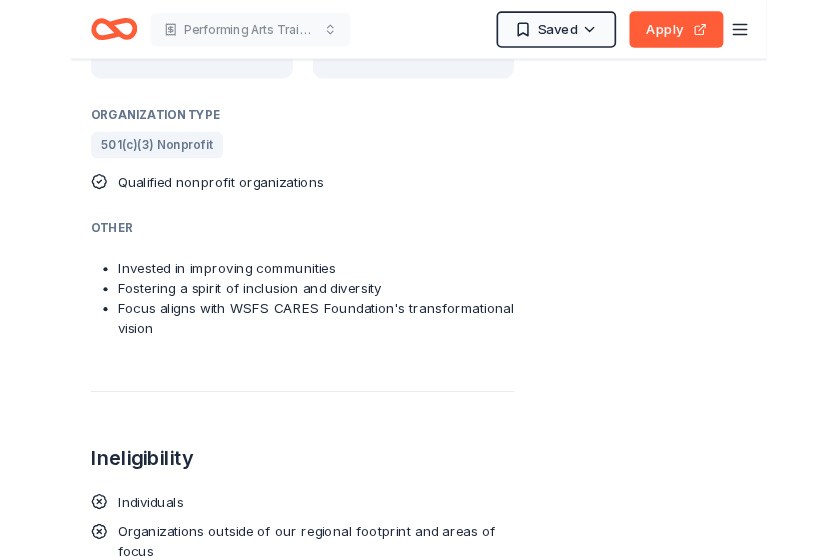 scroll, scrollTop: 1498, scrollLeft: 0, axis: vertical 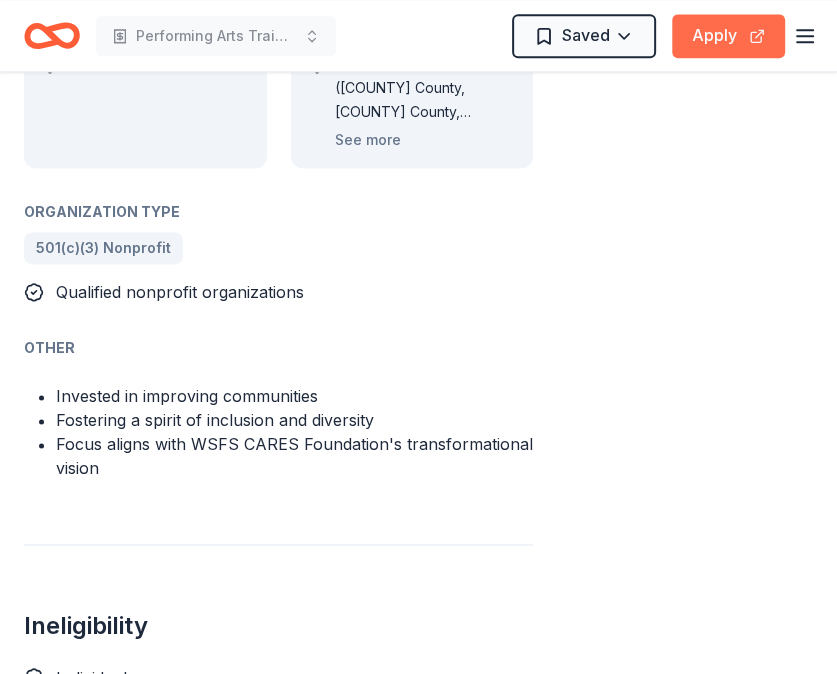 click on "Apply" at bounding box center (728, 36) 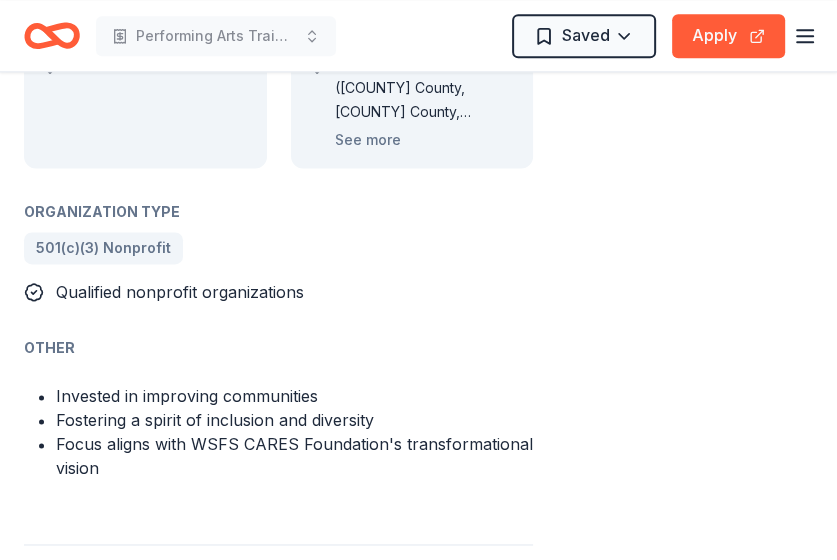 drag, startPoint x: 824, startPoint y: 94, endPoint x: 1400, endPoint y: 136, distance: 577.52924 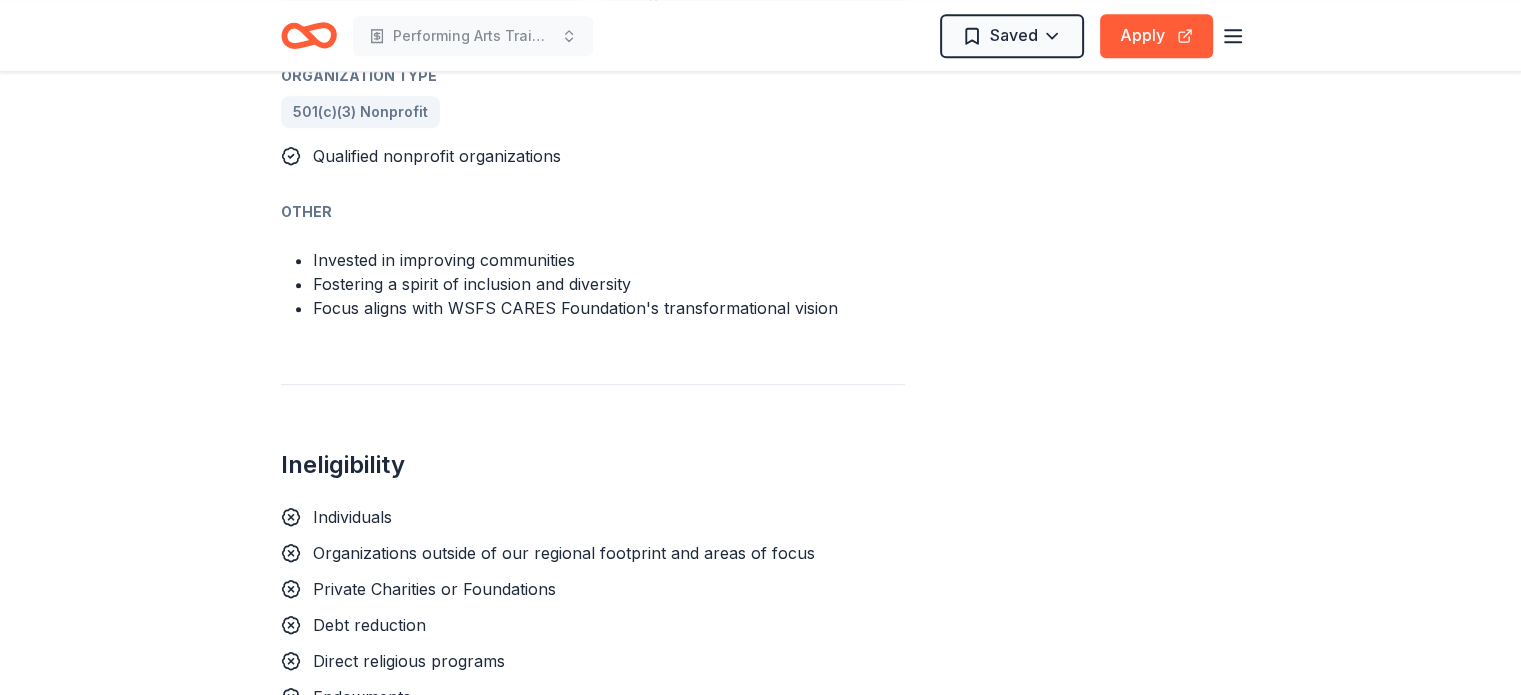 drag, startPoint x: 676, startPoint y: 37, endPoint x: 1220, endPoint y: -121, distance: 566.48035 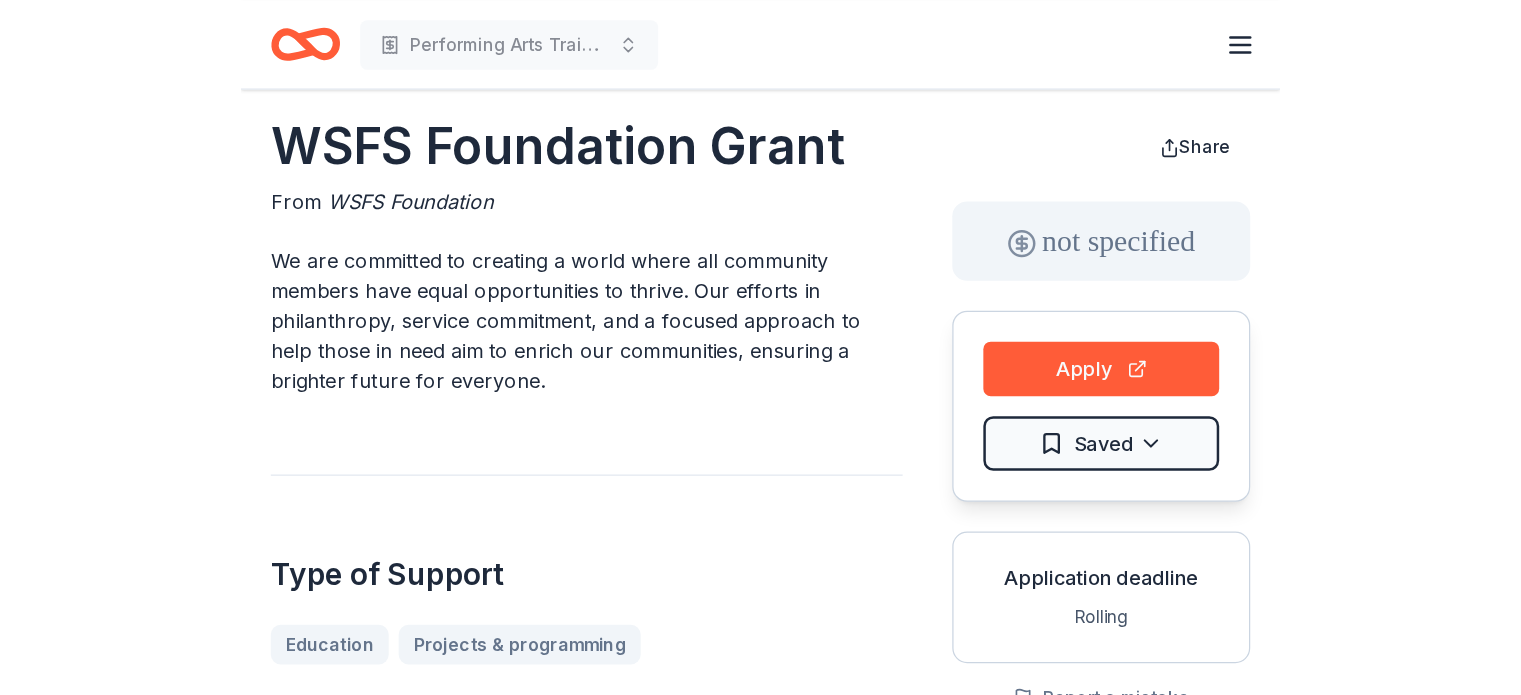 scroll, scrollTop: 0, scrollLeft: 0, axis: both 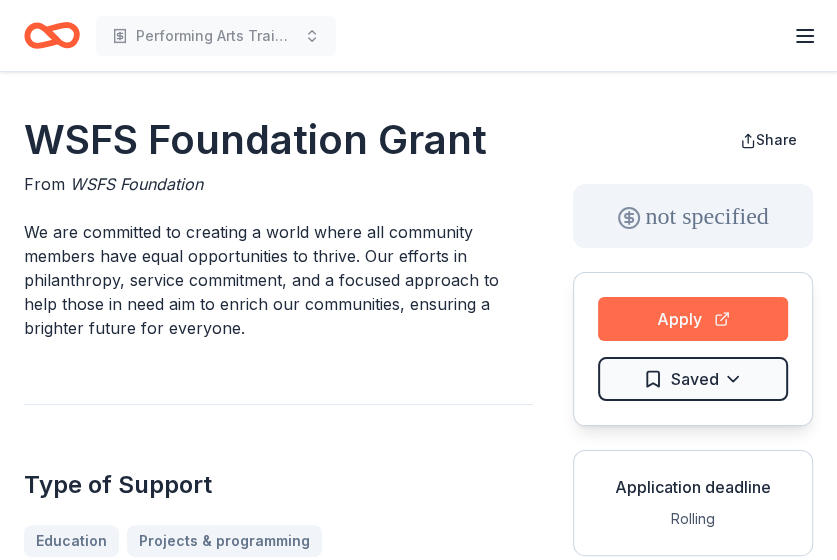 click on "Apply" at bounding box center (693, 319) 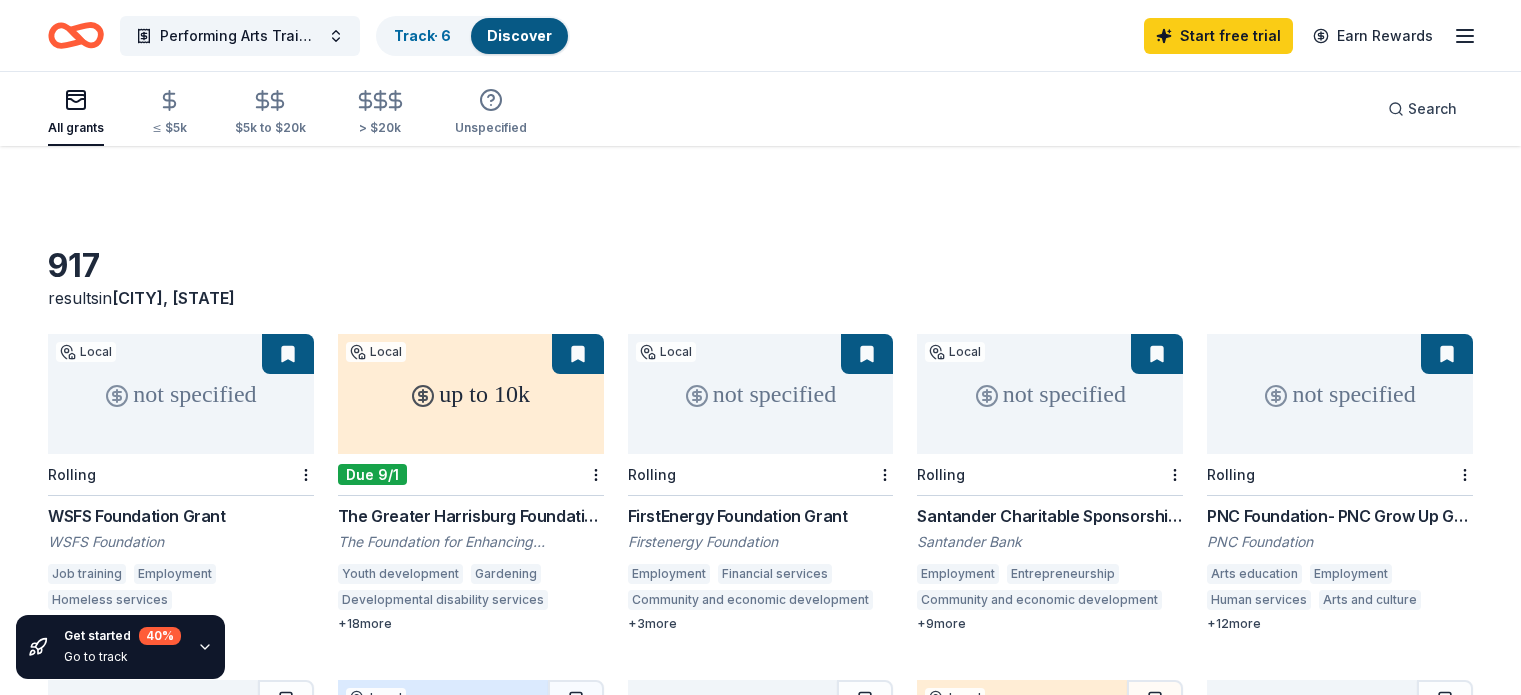 scroll, scrollTop: 188, scrollLeft: 0, axis: vertical 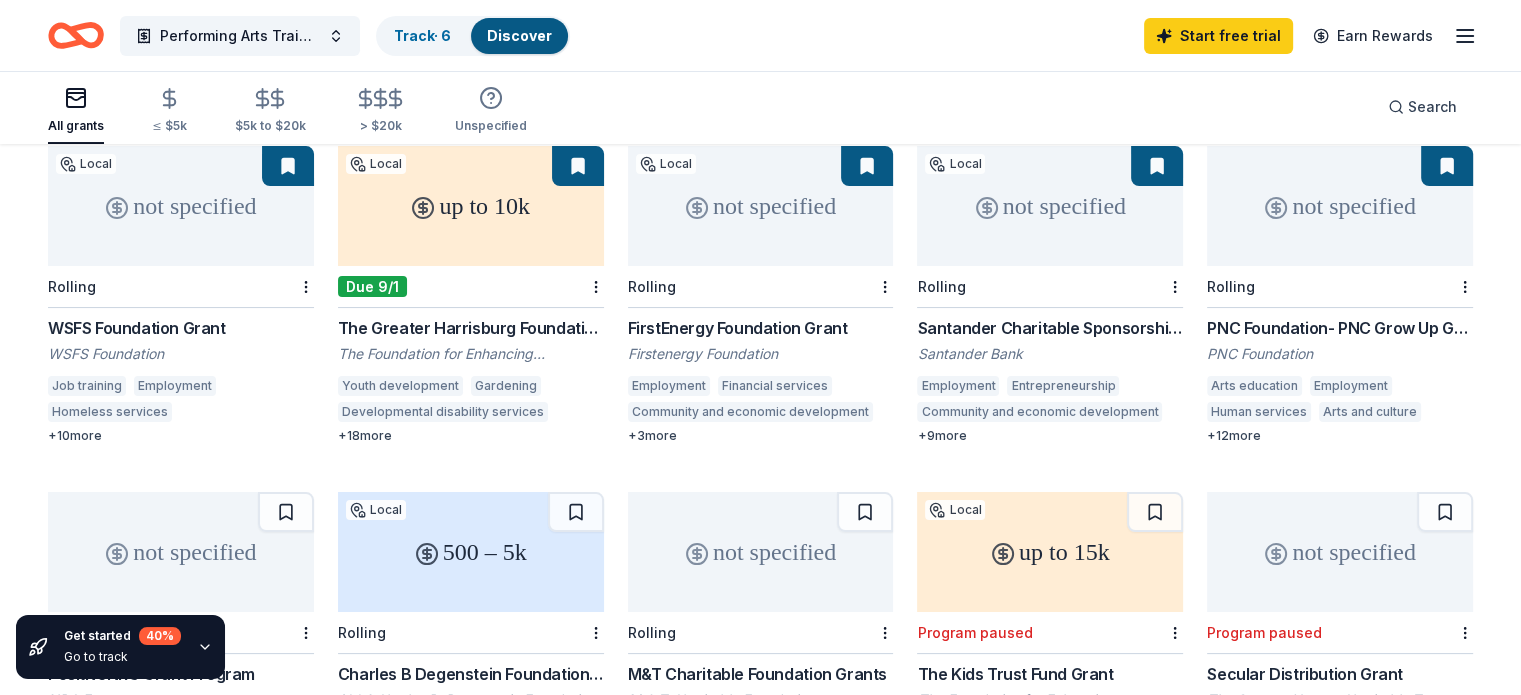 click on "The Greater Harrisburg Foundation Upstream Grant" at bounding box center (471, 328) 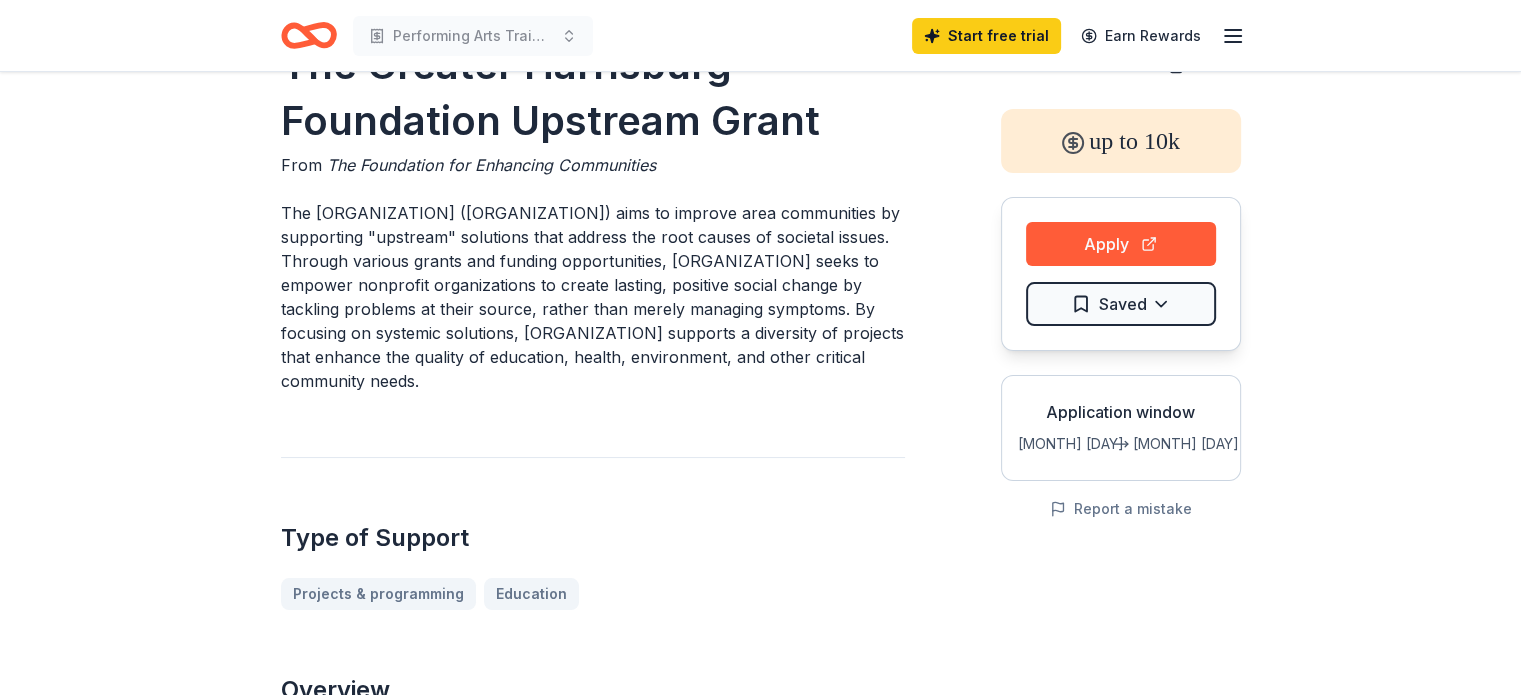 scroll, scrollTop: 0, scrollLeft: 0, axis: both 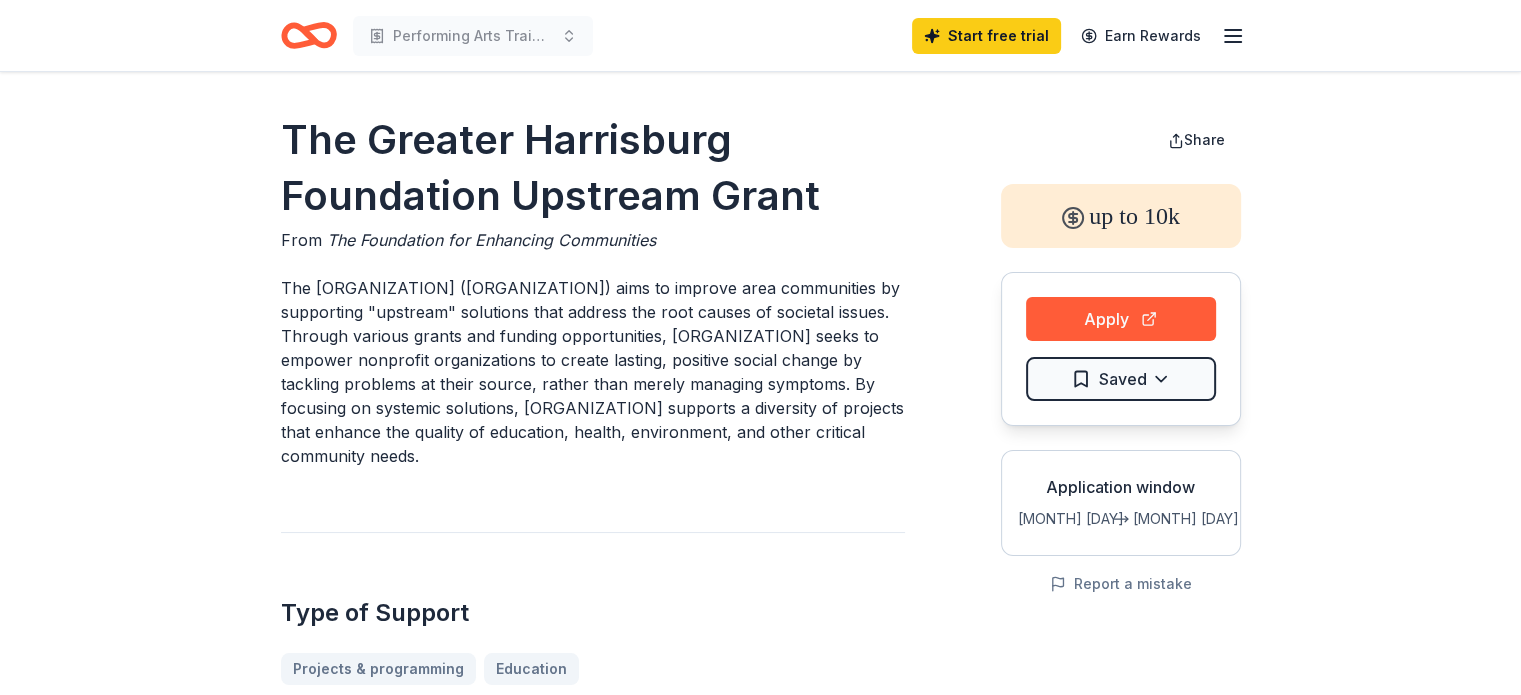 drag, startPoint x: 427, startPoint y: 453, endPoint x: 301, endPoint y: 314, distance: 187.60864 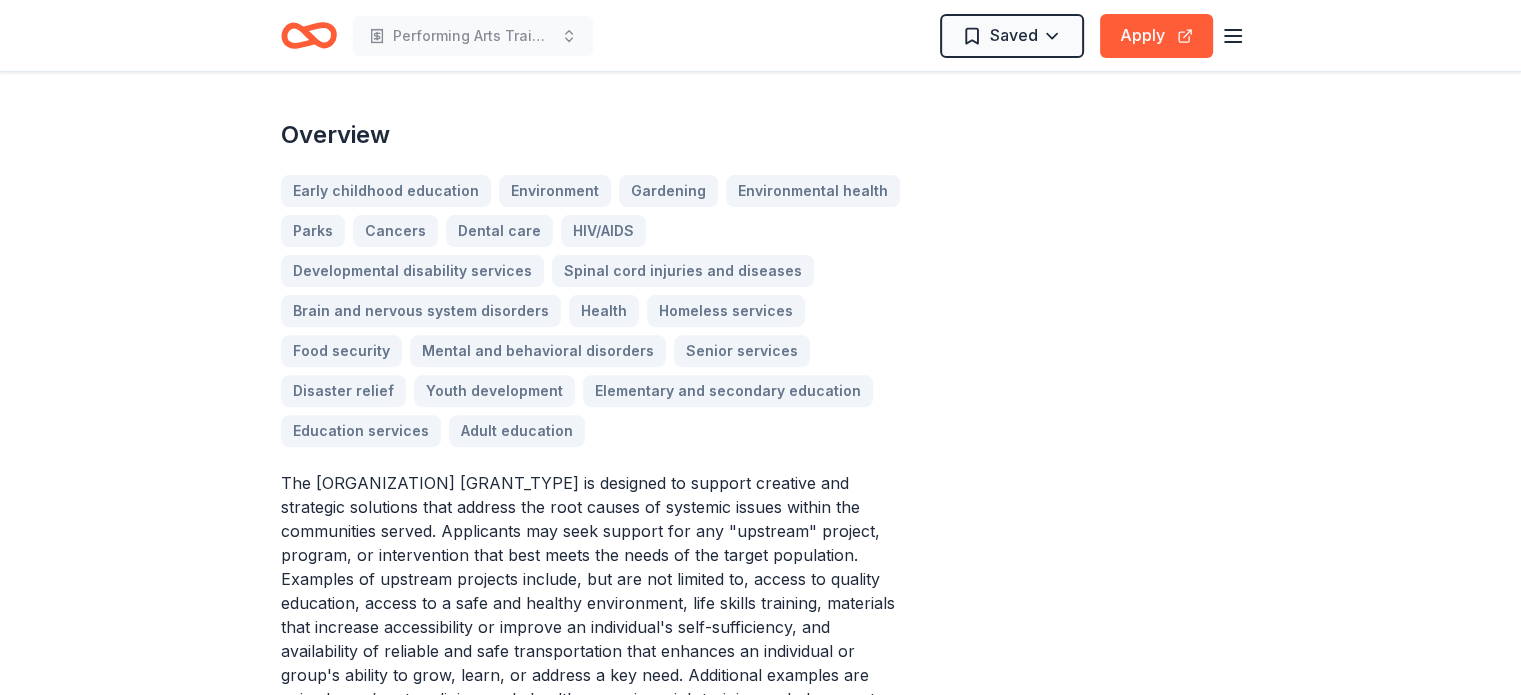 scroll, scrollTop: 626, scrollLeft: 0, axis: vertical 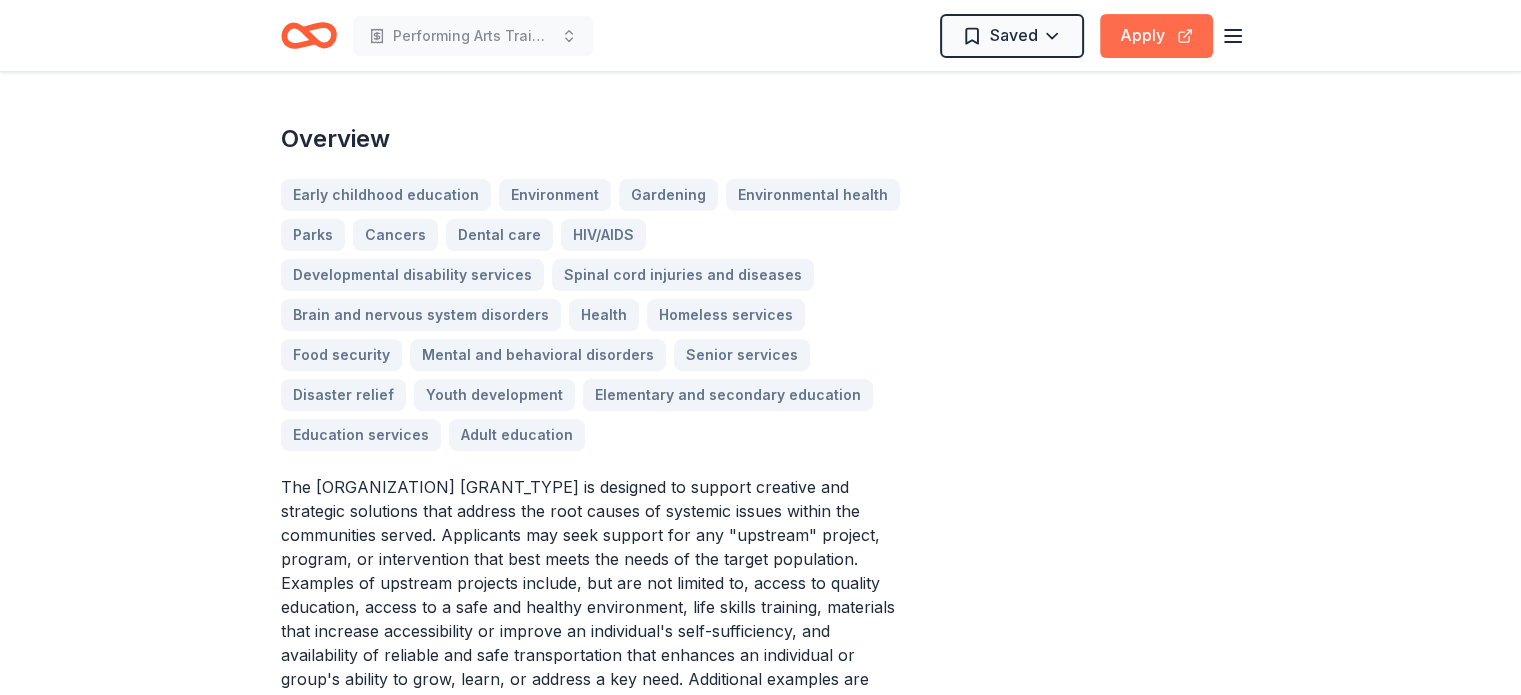 click on "Apply" at bounding box center (1156, 36) 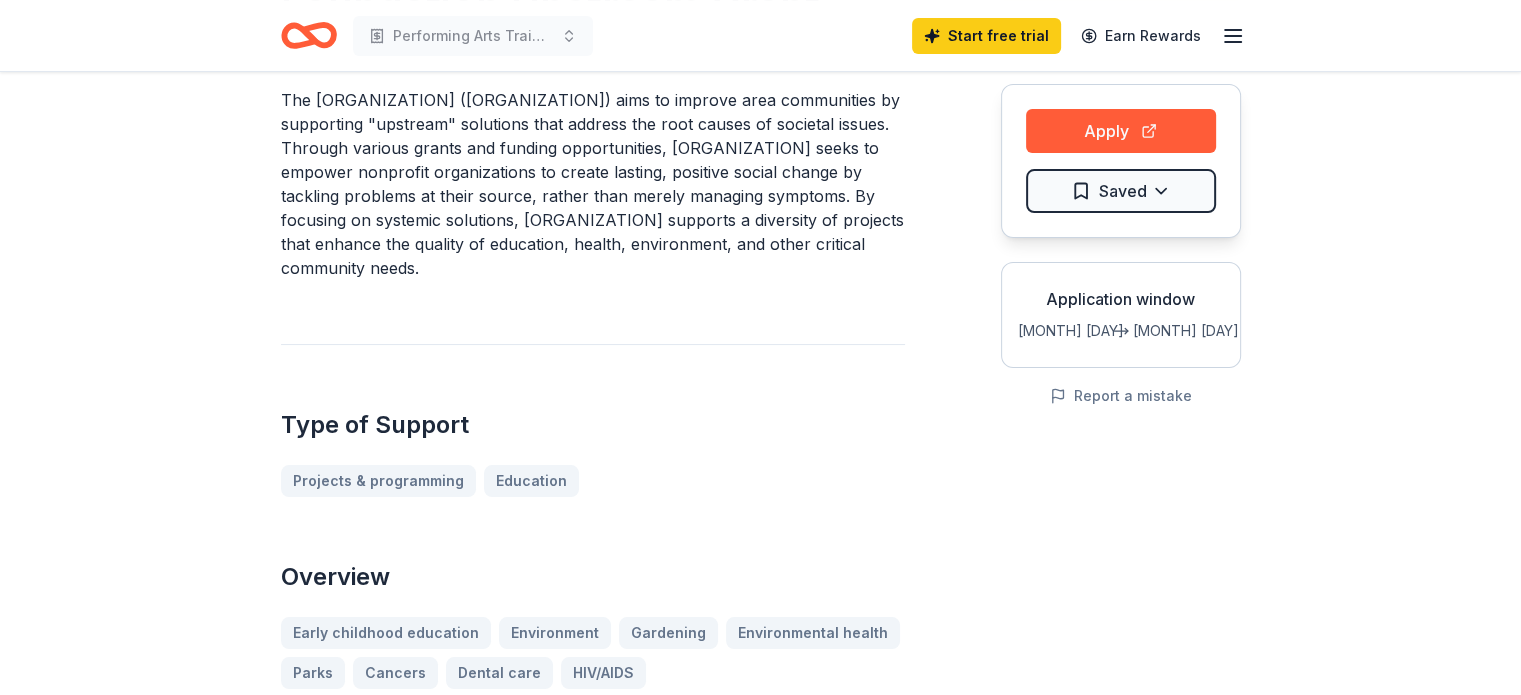 scroll, scrollTop: 0, scrollLeft: 0, axis: both 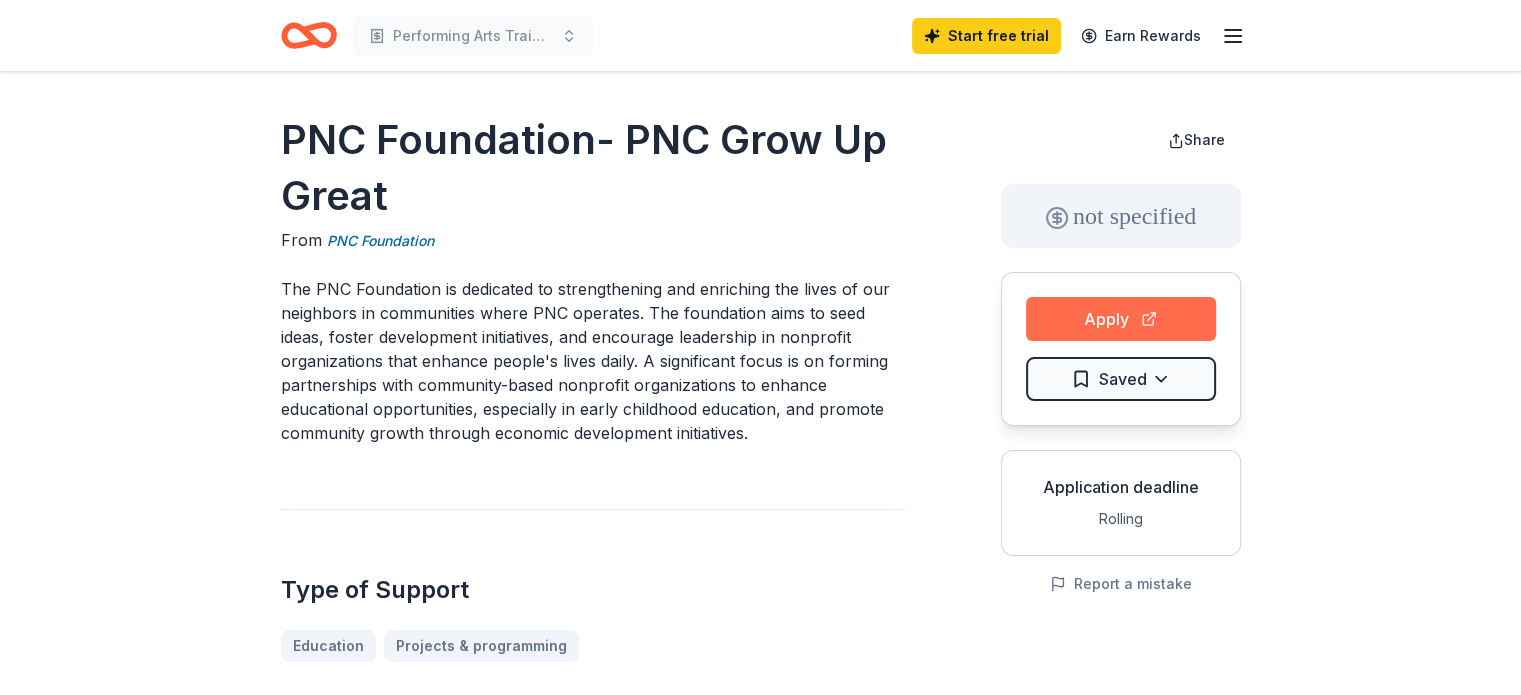 click on "Apply" at bounding box center (1121, 319) 